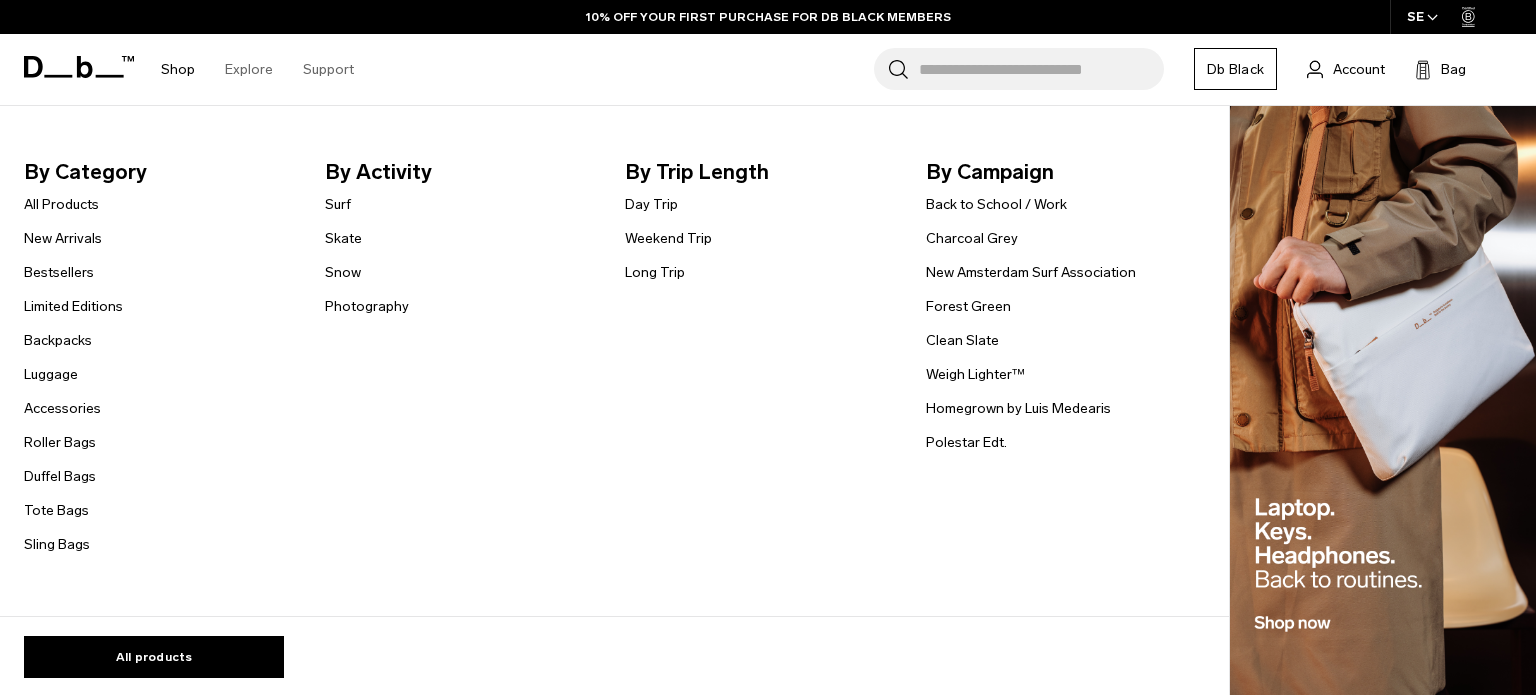 scroll, scrollTop: 3825, scrollLeft: 0, axis: vertical 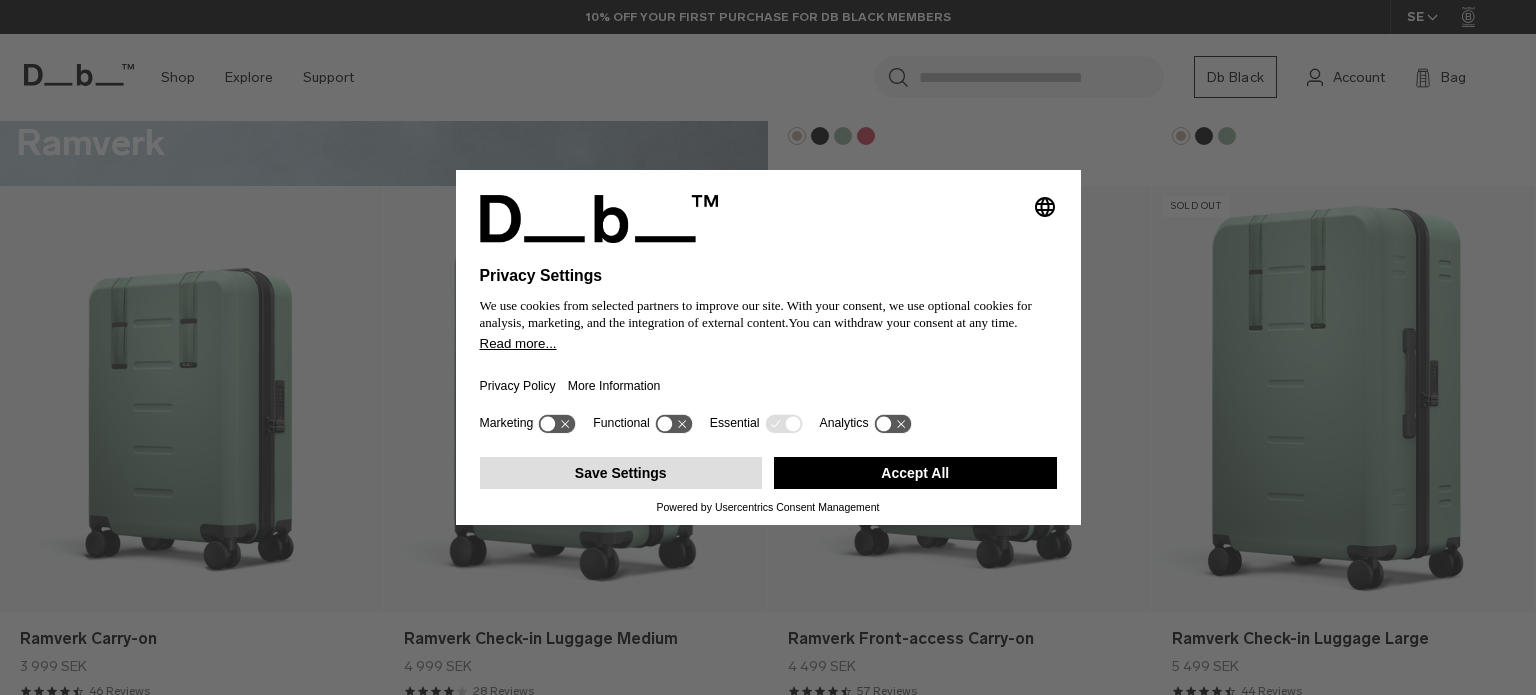 click on "Save Settings" at bounding box center (621, 473) 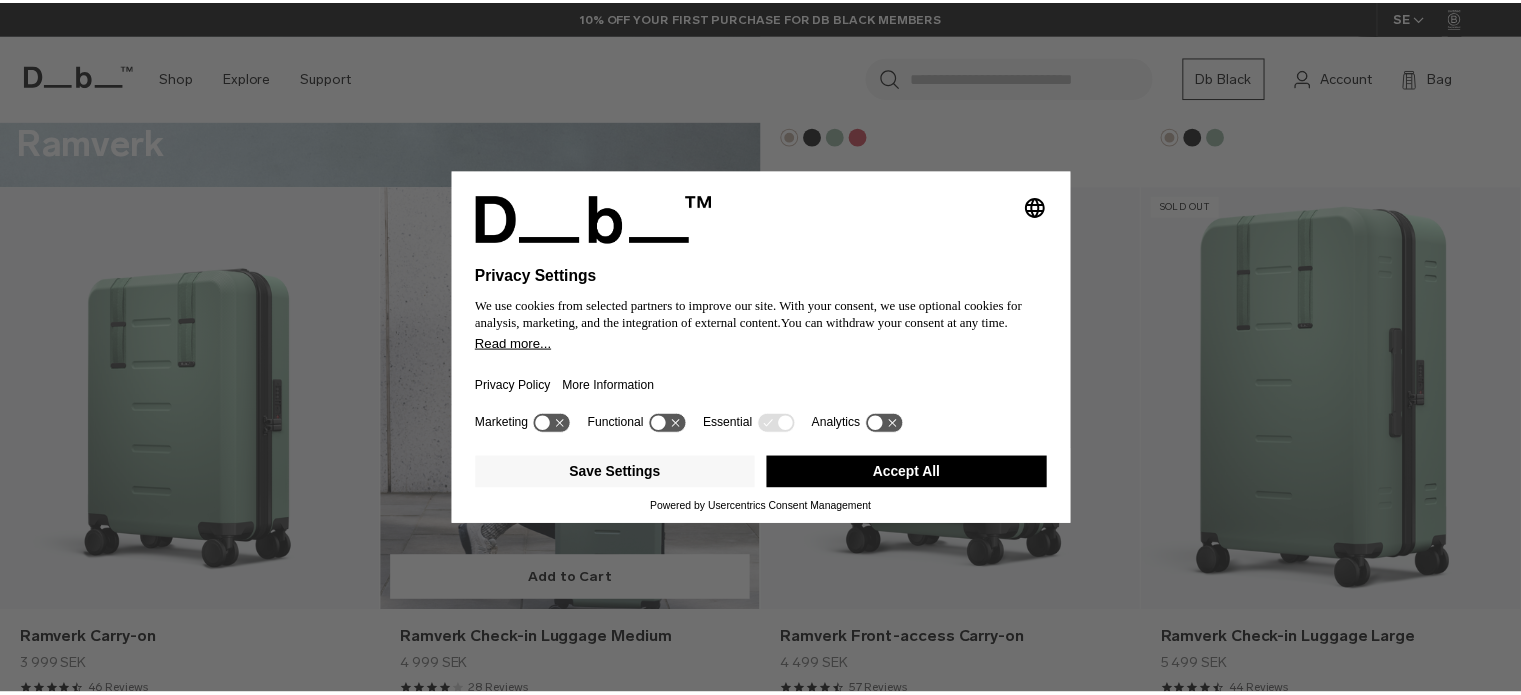scroll, scrollTop: 3805, scrollLeft: 0, axis: vertical 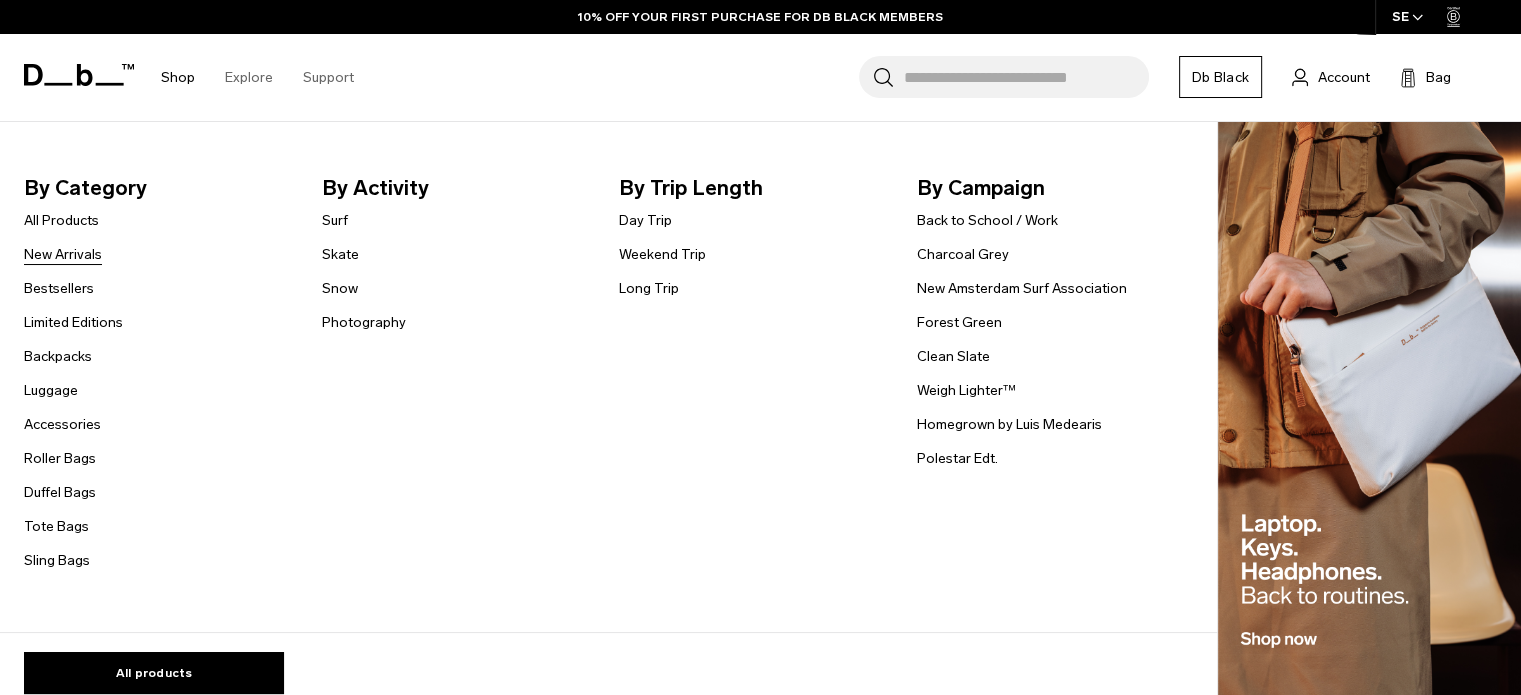 click on "New Arrivals" at bounding box center (63, 254) 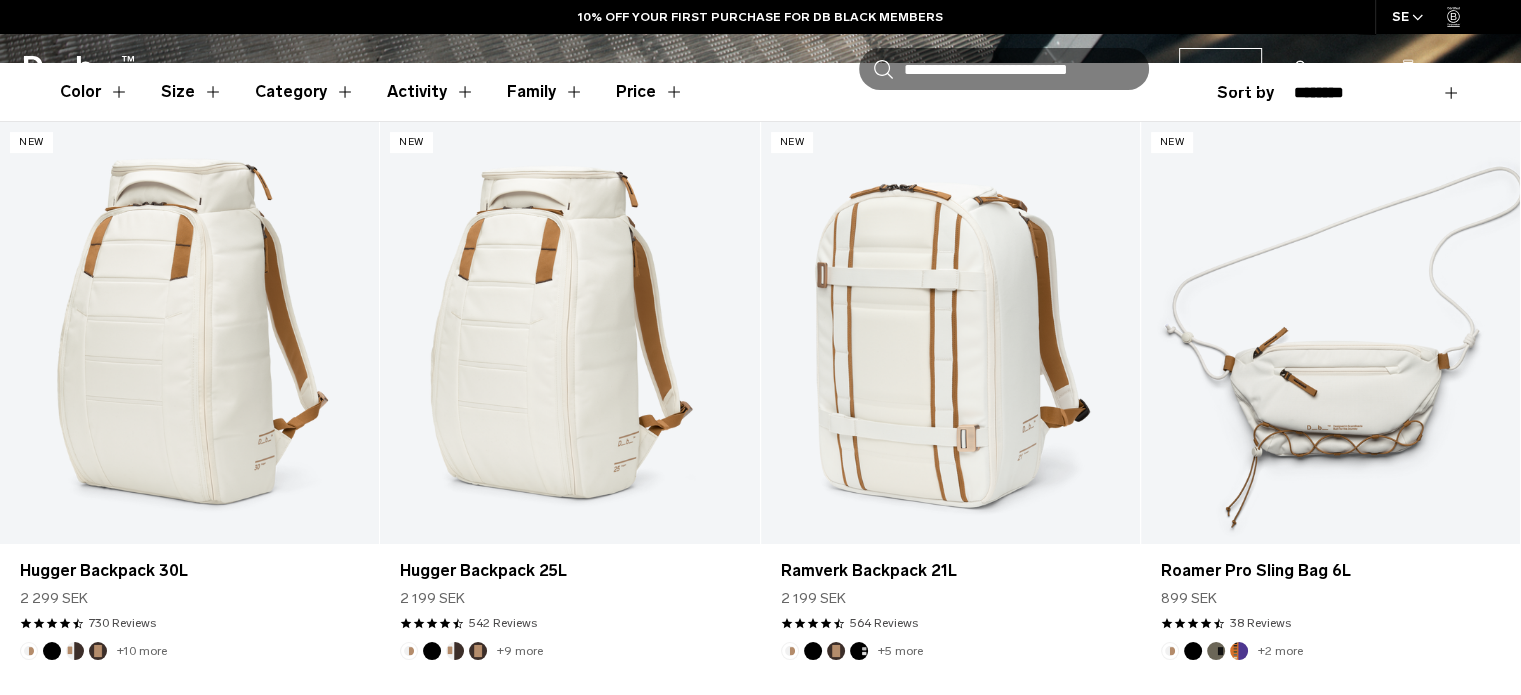 scroll, scrollTop: 587, scrollLeft: 0, axis: vertical 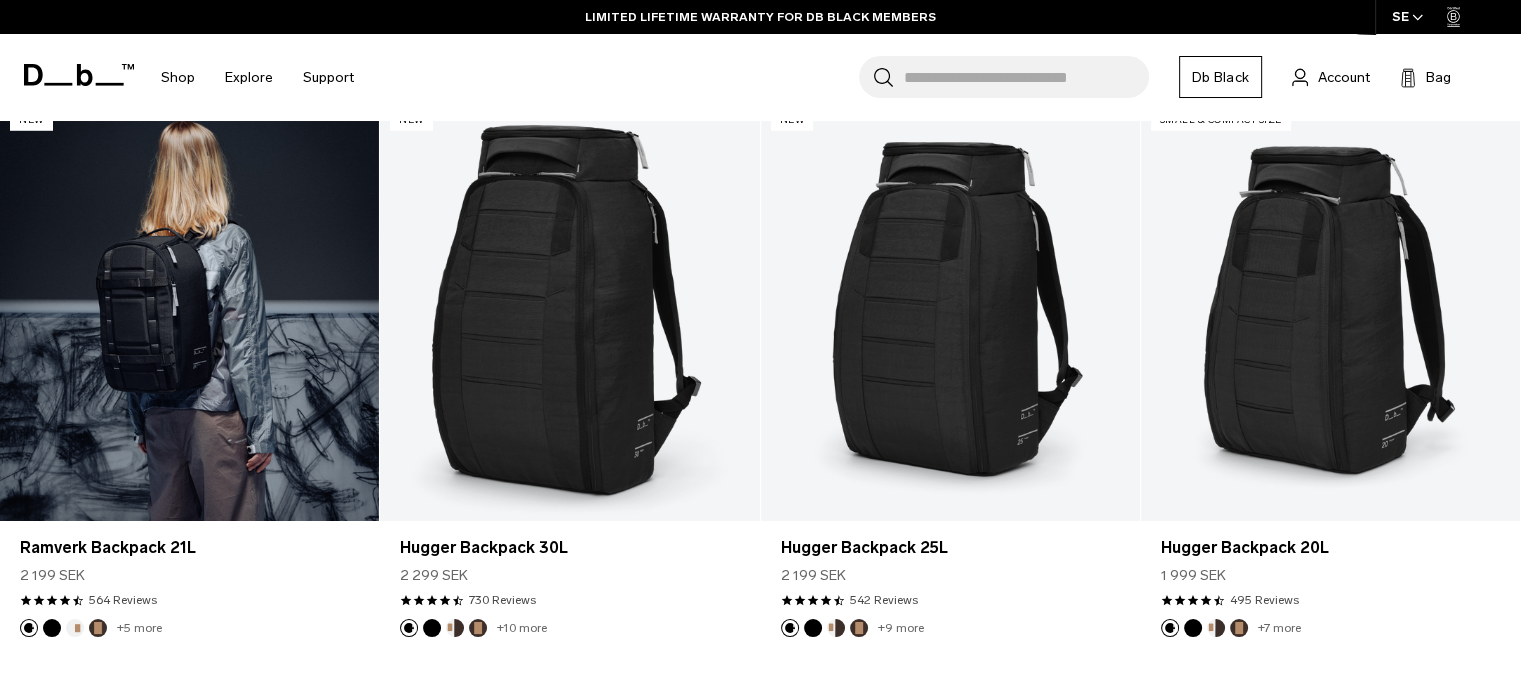 click at bounding box center (189, 310) 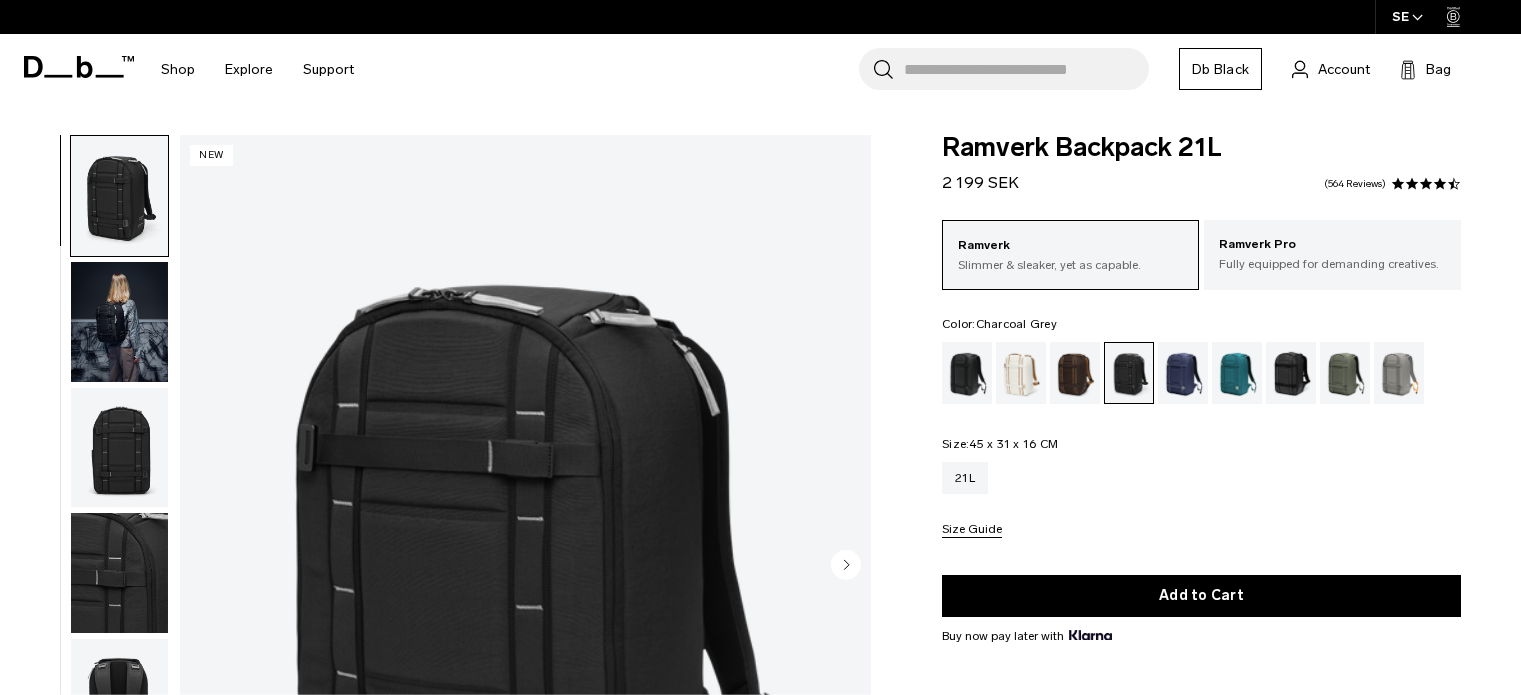 scroll, scrollTop: 0, scrollLeft: 0, axis: both 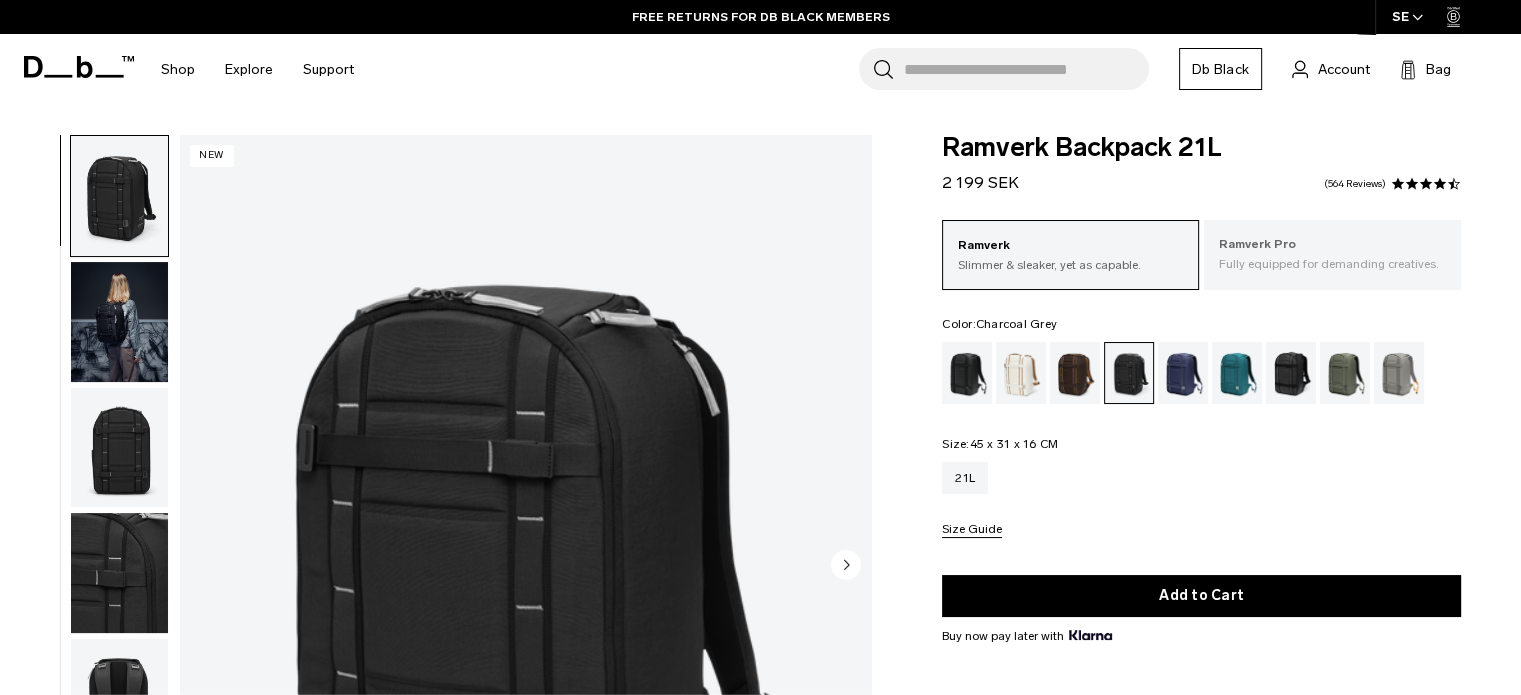 click on "Ramverk Pro" at bounding box center (1332, 245) 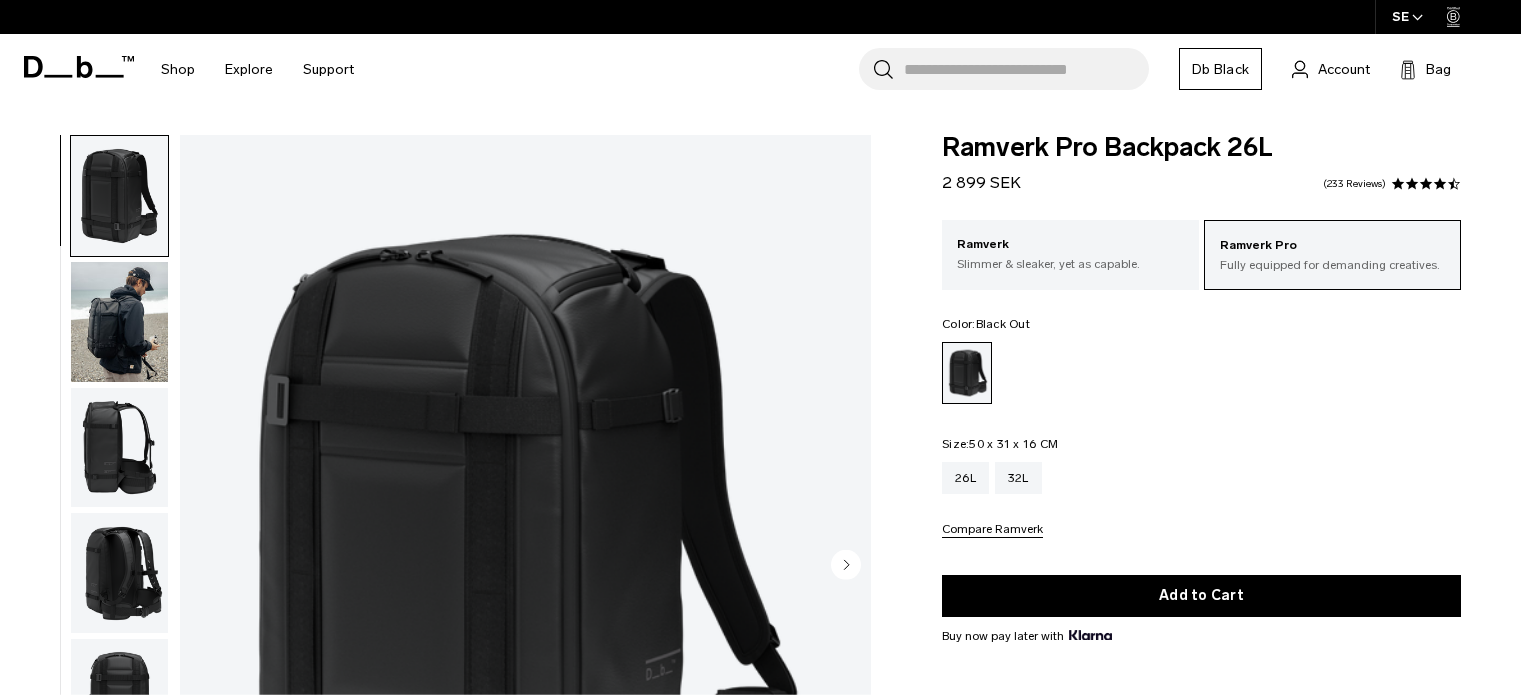 scroll, scrollTop: 0, scrollLeft: 0, axis: both 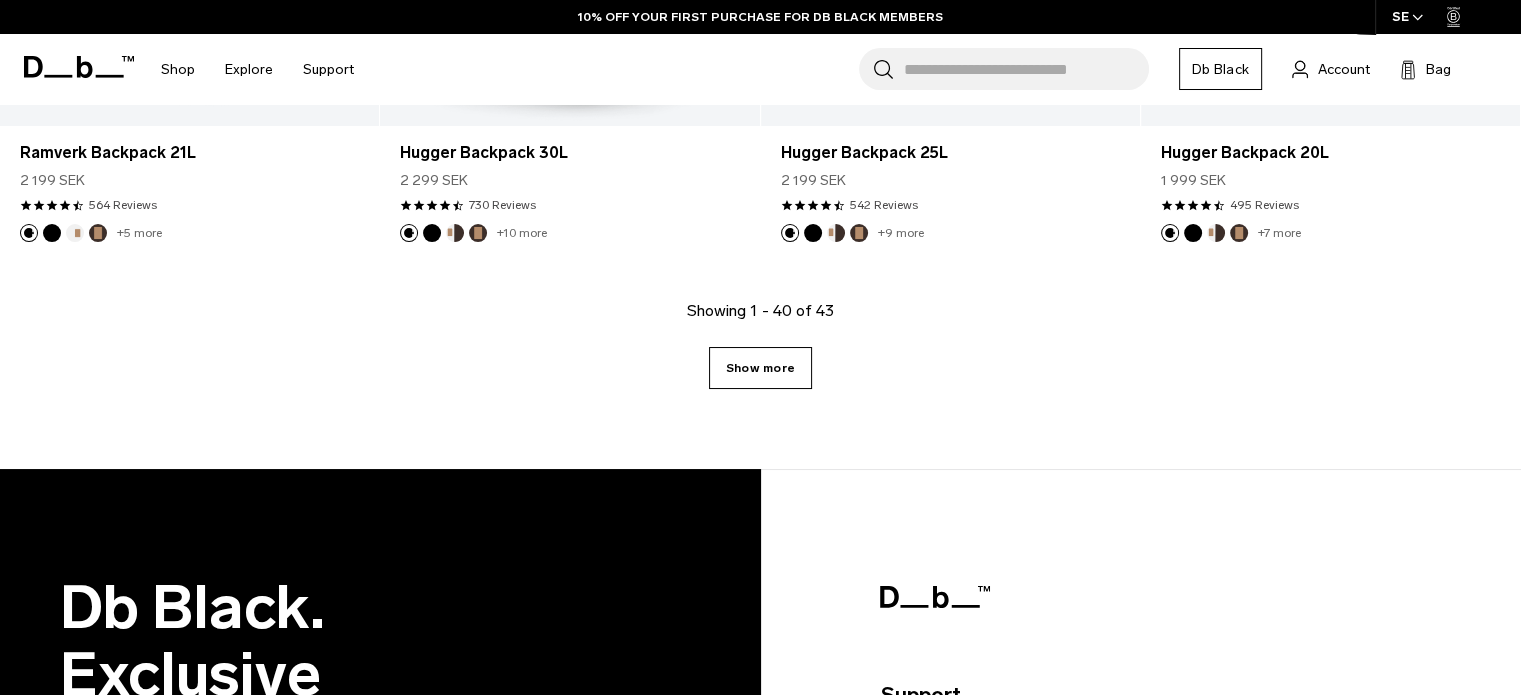 click on "Show more" at bounding box center [760, 368] 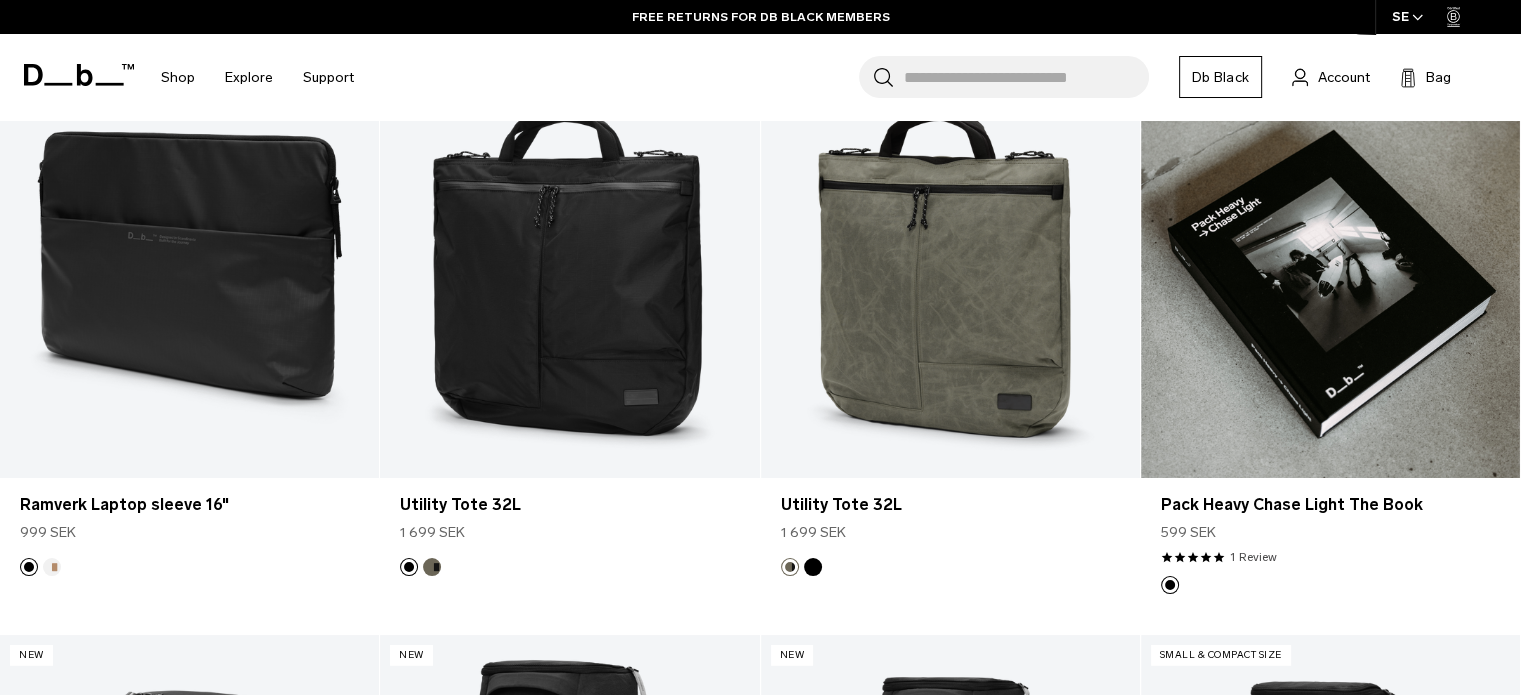 scroll, scrollTop: 5246, scrollLeft: 0, axis: vertical 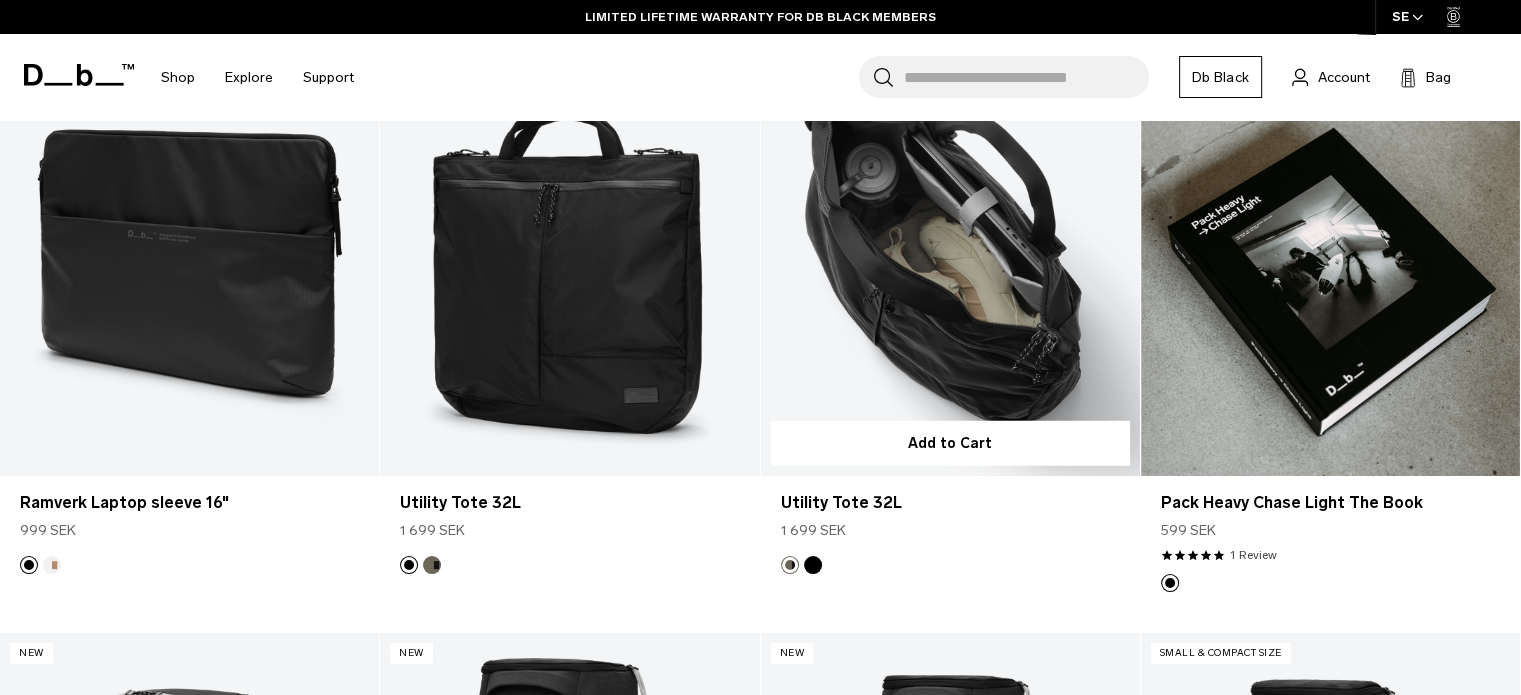 click at bounding box center [950, 264] 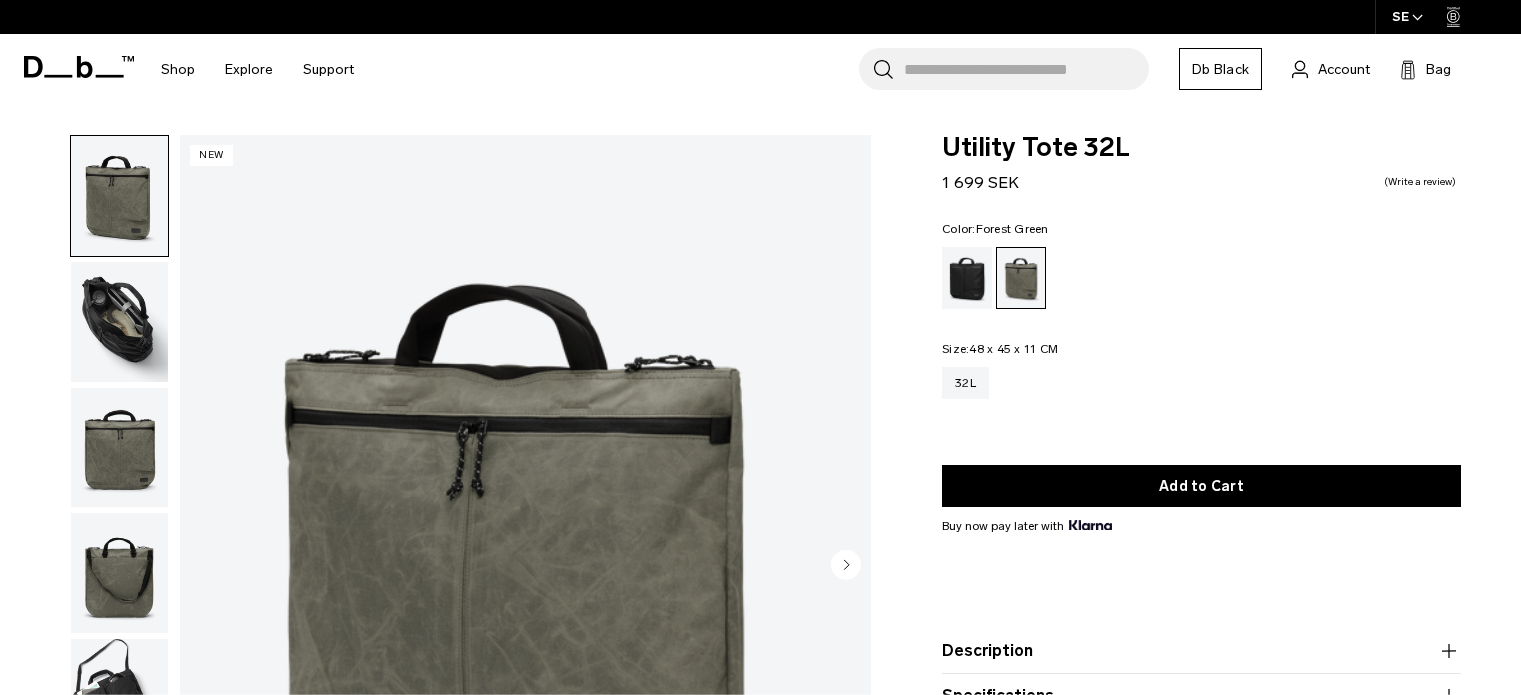 scroll, scrollTop: 0, scrollLeft: 0, axis: both 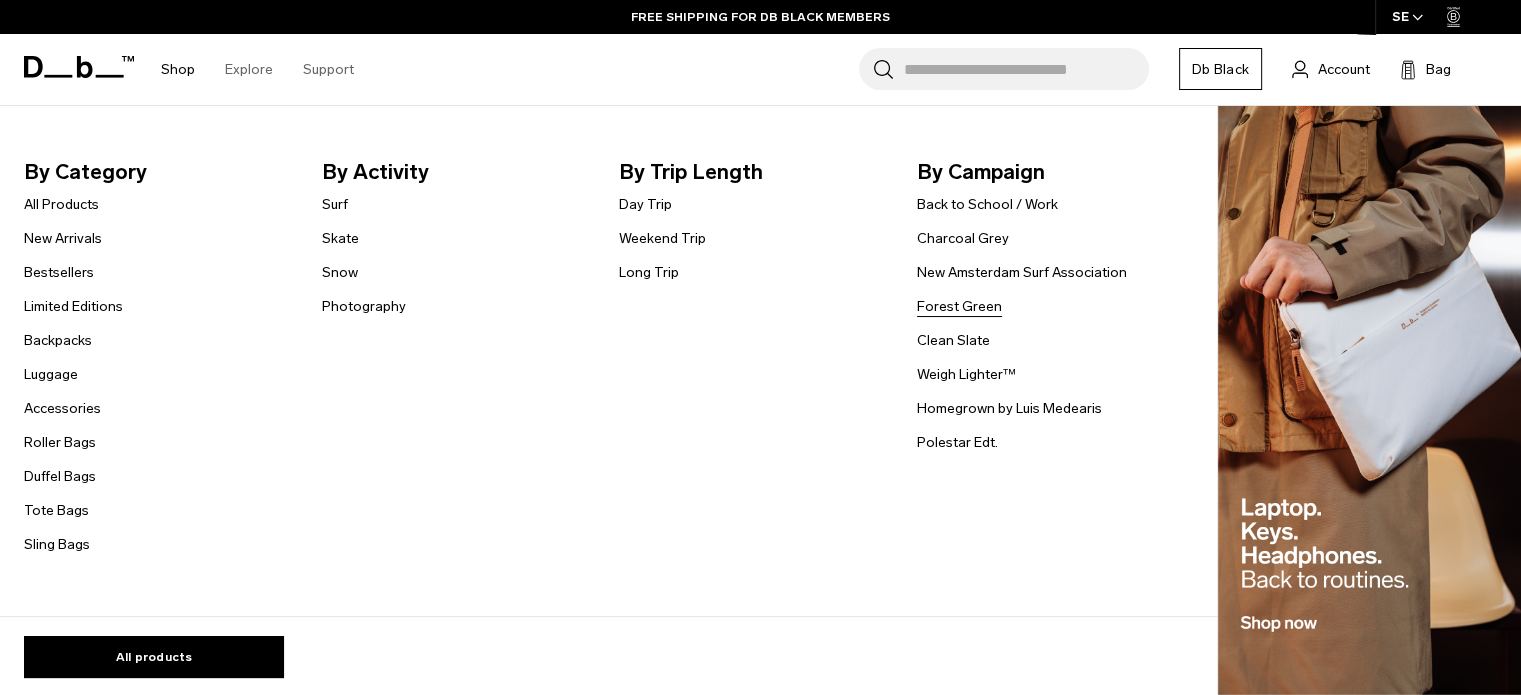 click on "Forest Green" at bounding box center (959, 306) 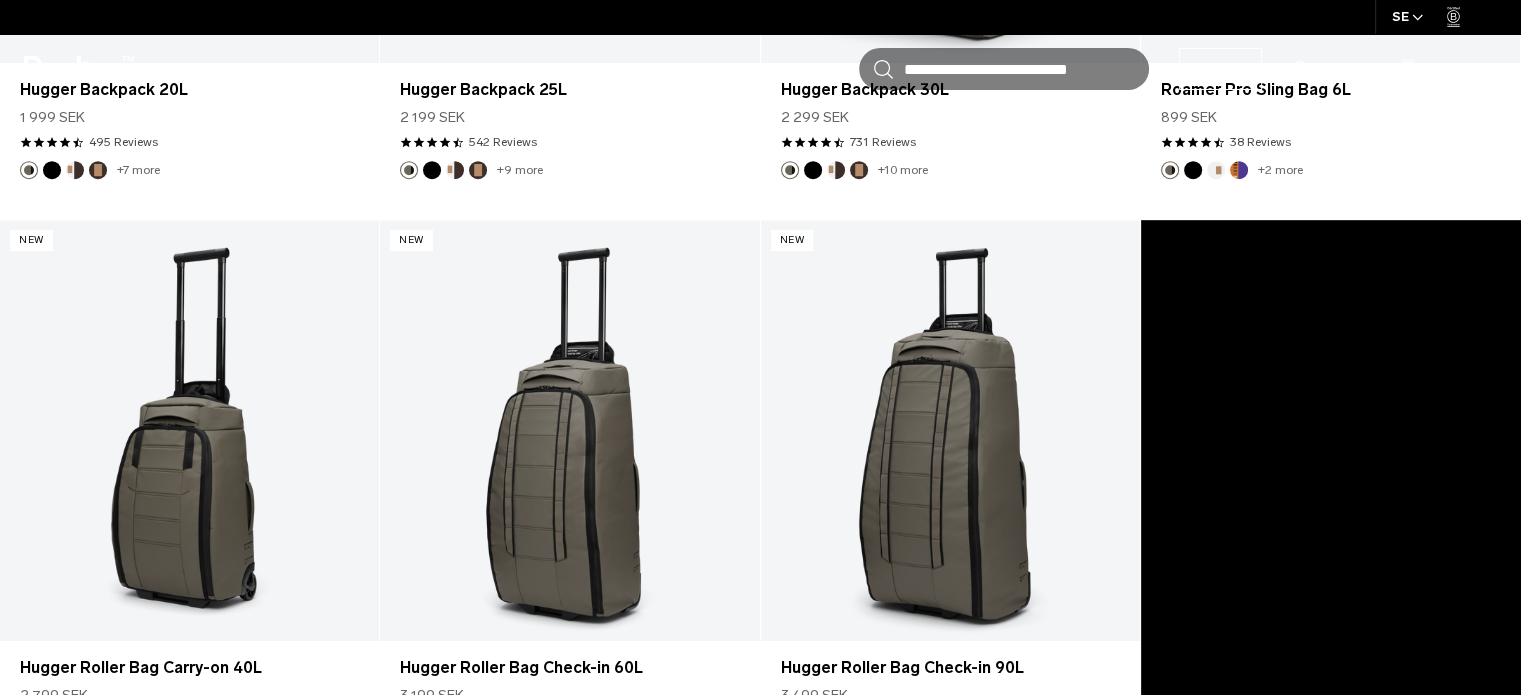 scroll, scrollTop: 0, scrollLeft: 0, axis: both 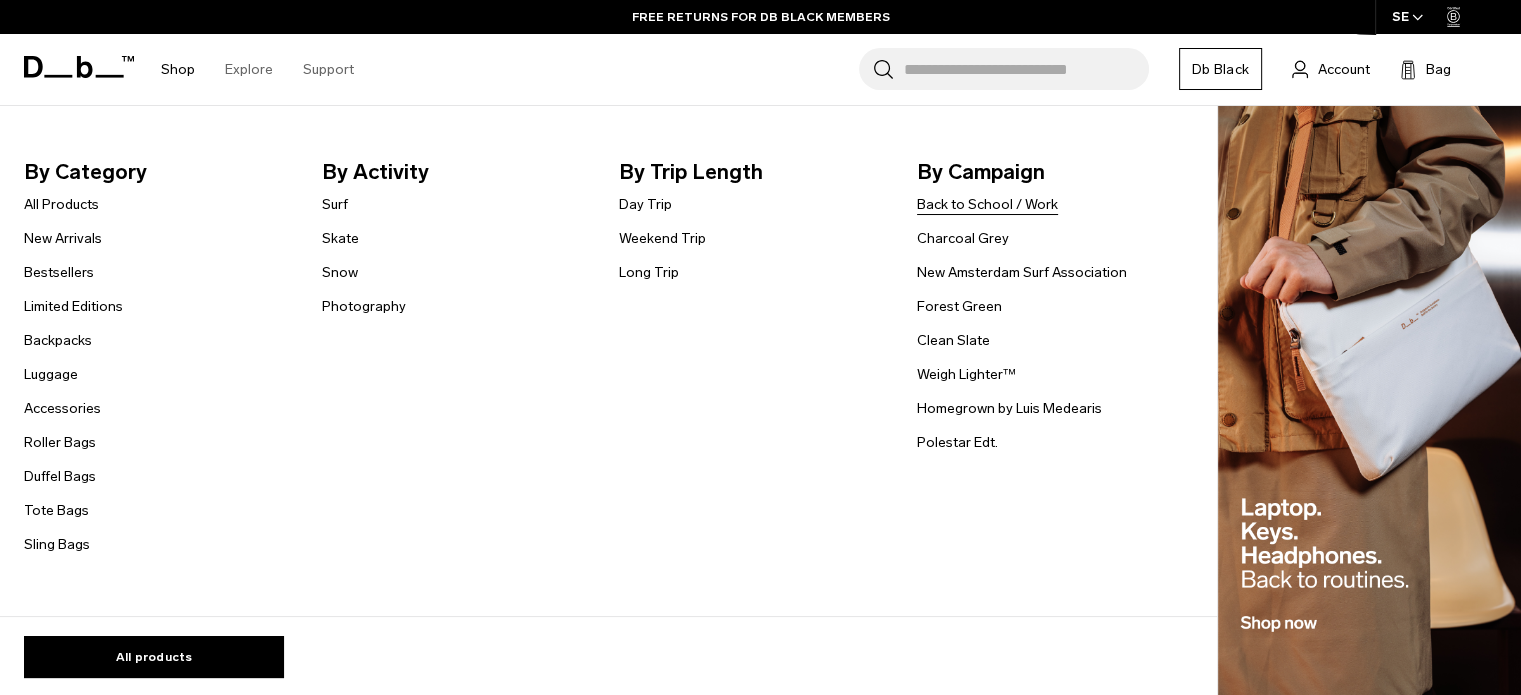 click on "Back to School / Work" at bounding box center (987, 204) 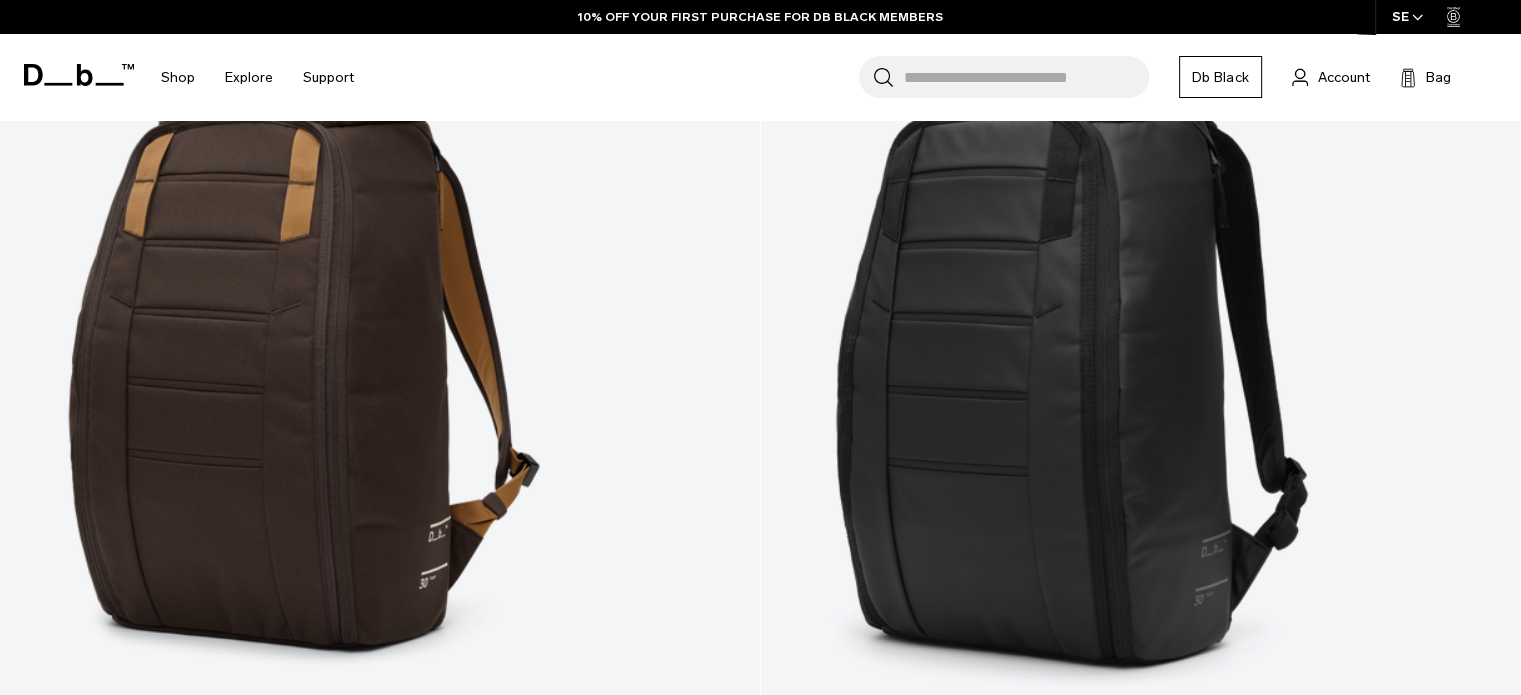 scroll, scrollTop: 1596, scrollLeft: 0, axis: vertical 